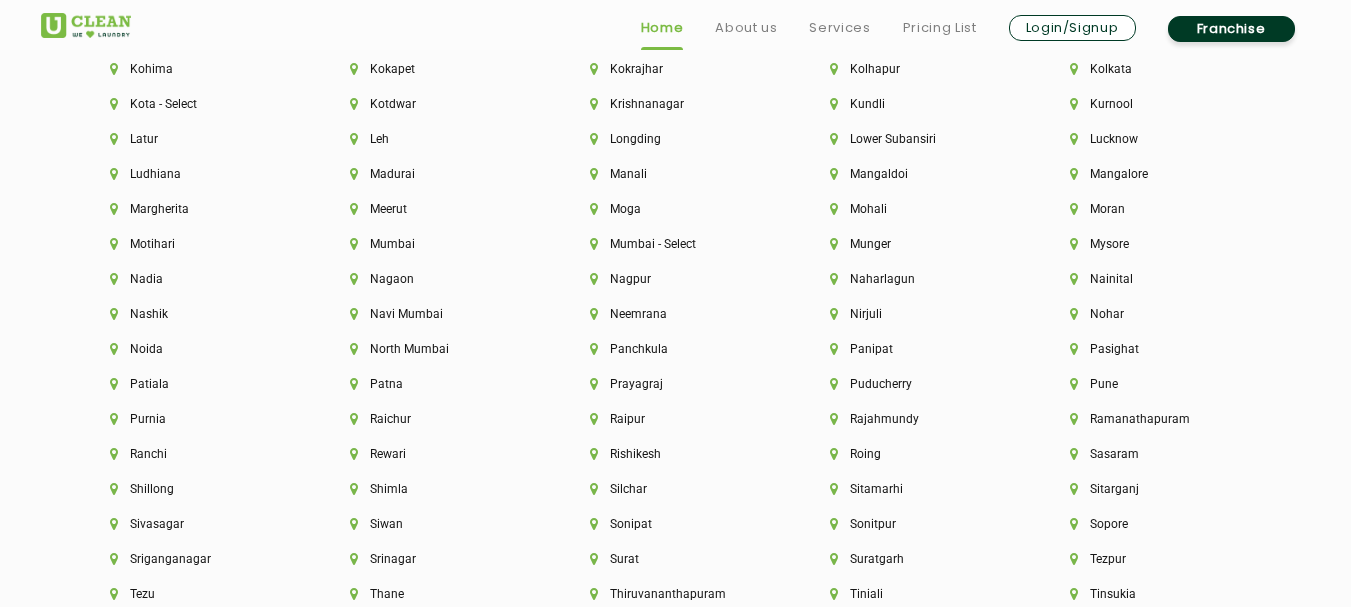 scroll, scrollTop: 5060, scrollLeft: 0, axis: vertical 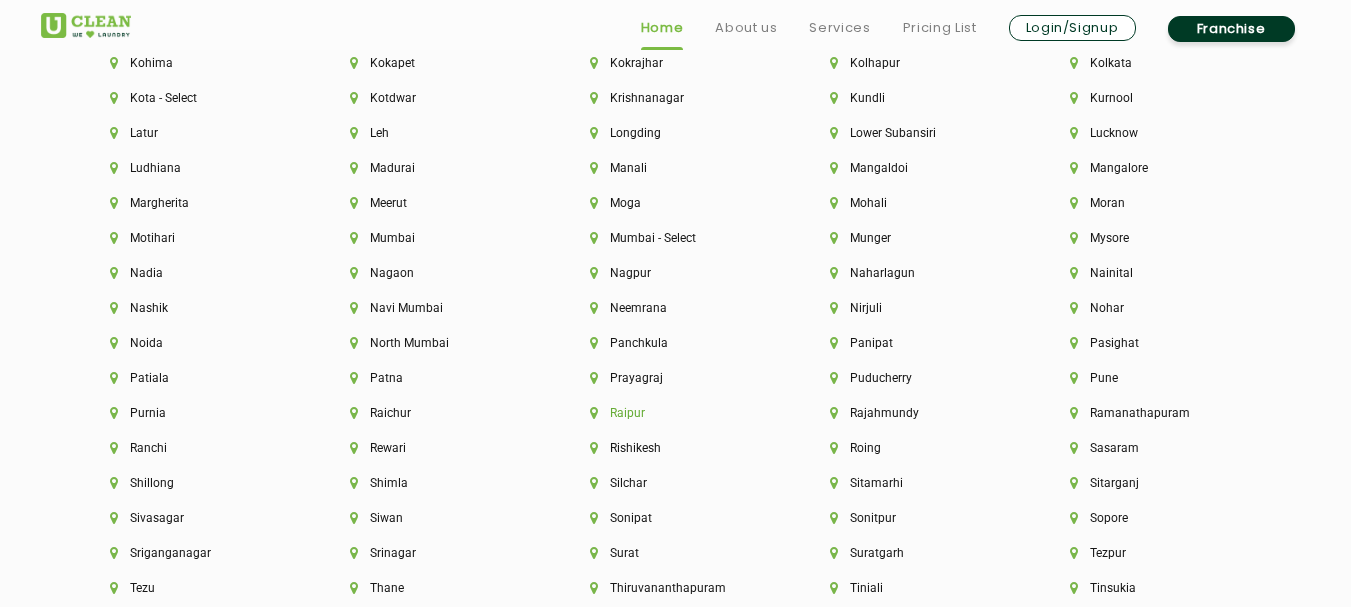 click on "Raipur" 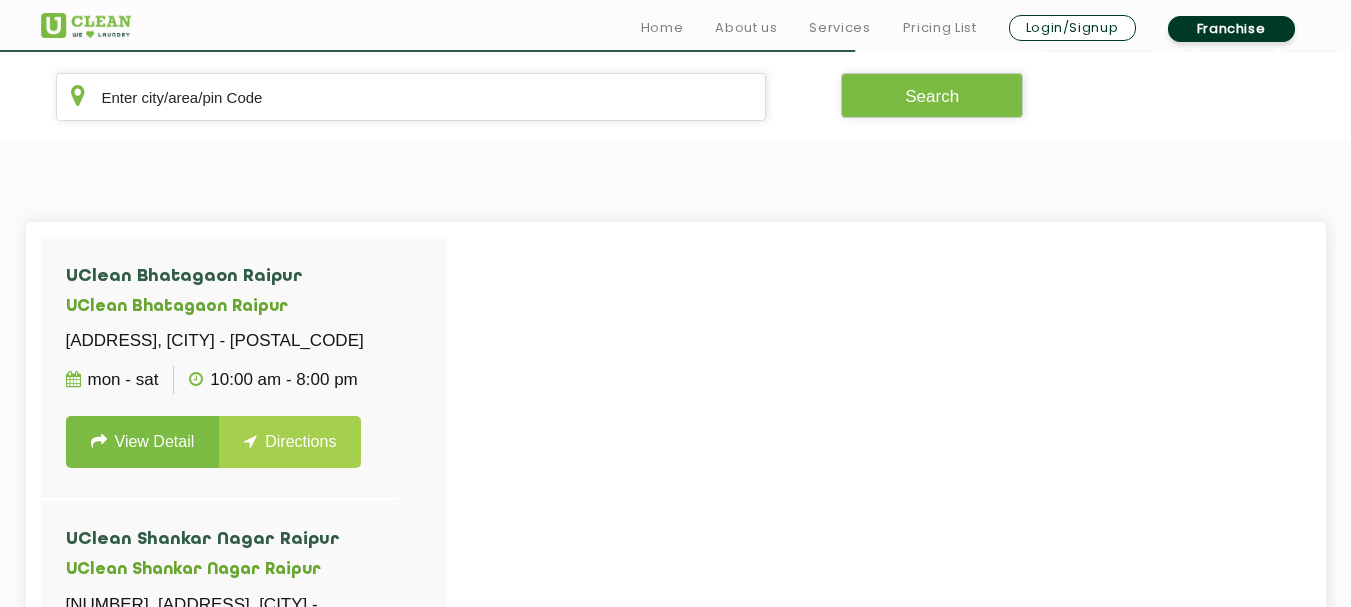 scroll, scrollTop: 413, scrollLeft: 0, axis: vertical 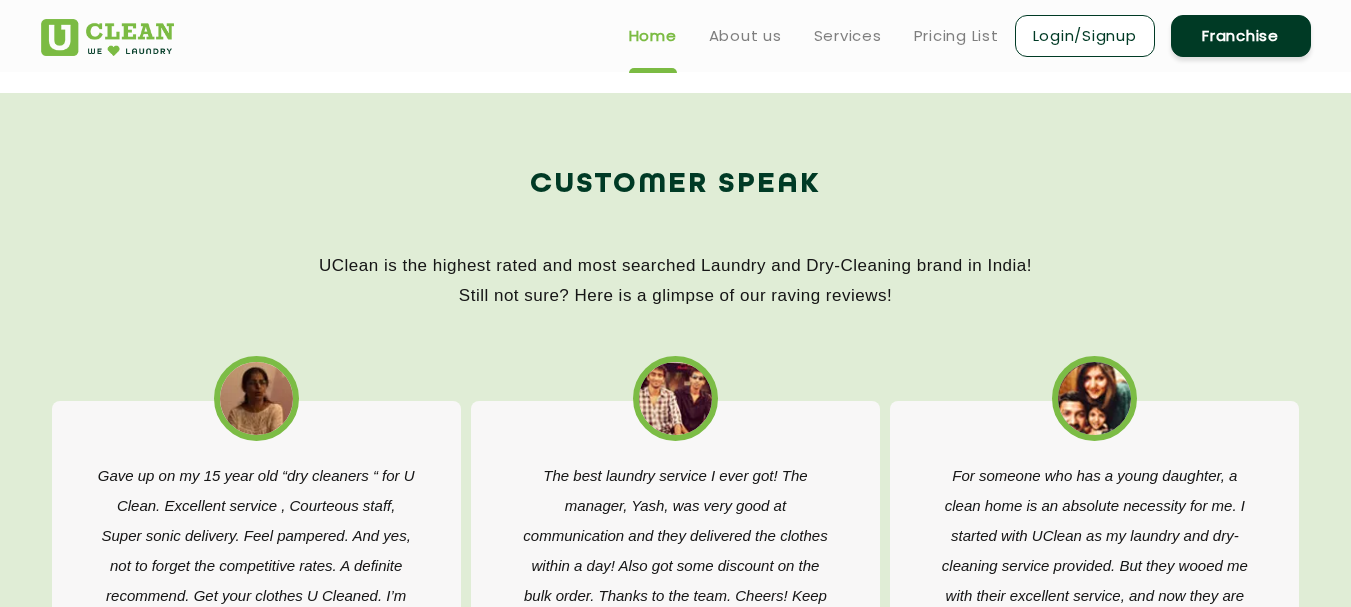 click on "UClean is the highest rated and most searched Laundry and Dry-Cleaning brand in India!   Still not sure? Here is a glimpse of our raving reviews!" 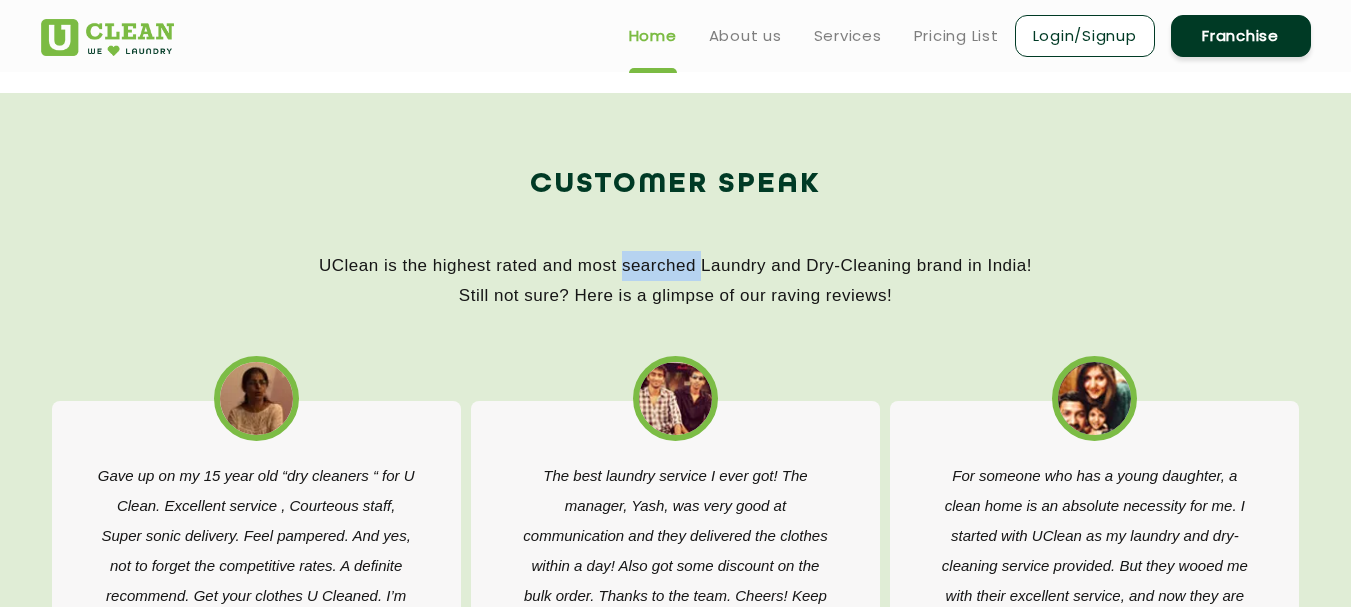 click on "UClean is the highest rated and most searched Laundry and Dry-Cleaning brand in India!   Still not sure? Here is a glimpse of our raving reviews!" 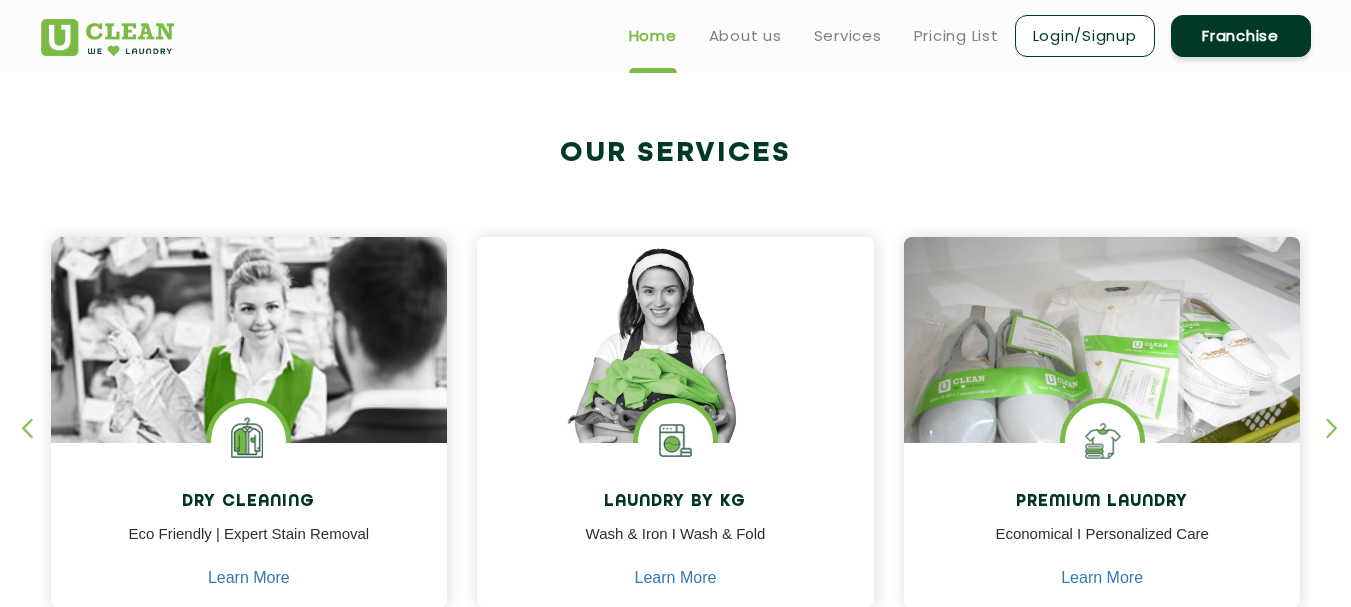 scroll, scrollTop: 0, scrollLeft: 0, axis: both 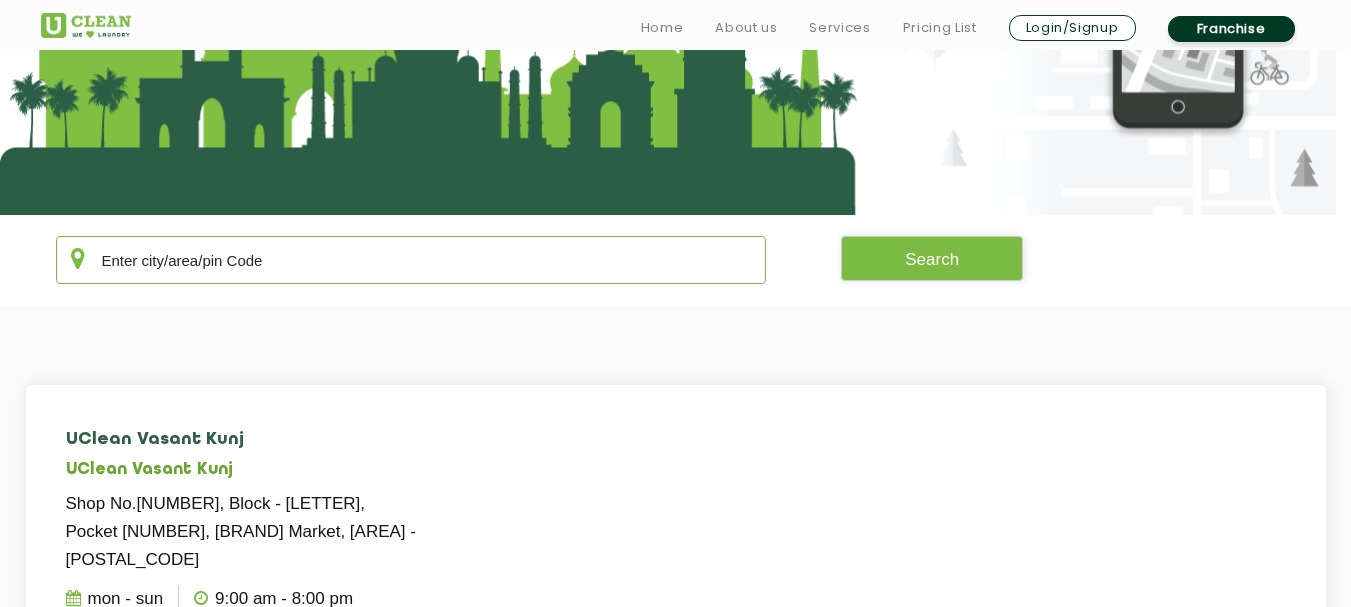 drag, startPoint x: 453, startPoint y: 243, endPoint x: 419, endPoint y: 263, distance: 39.446167 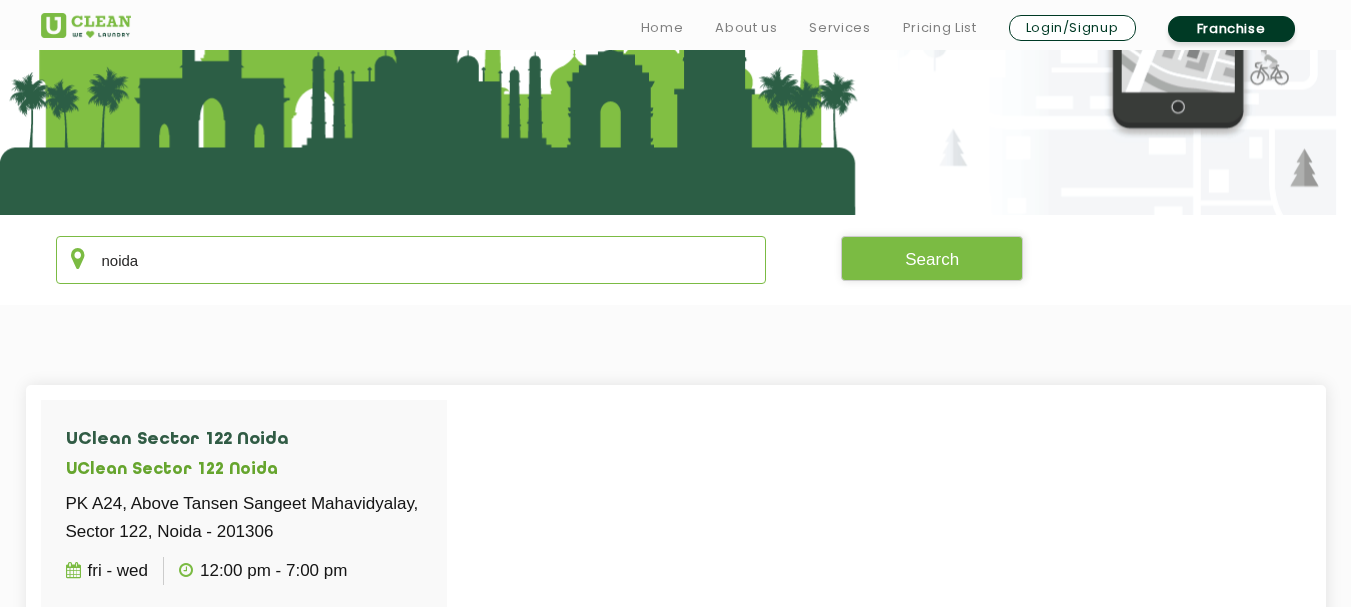 type on "noida" 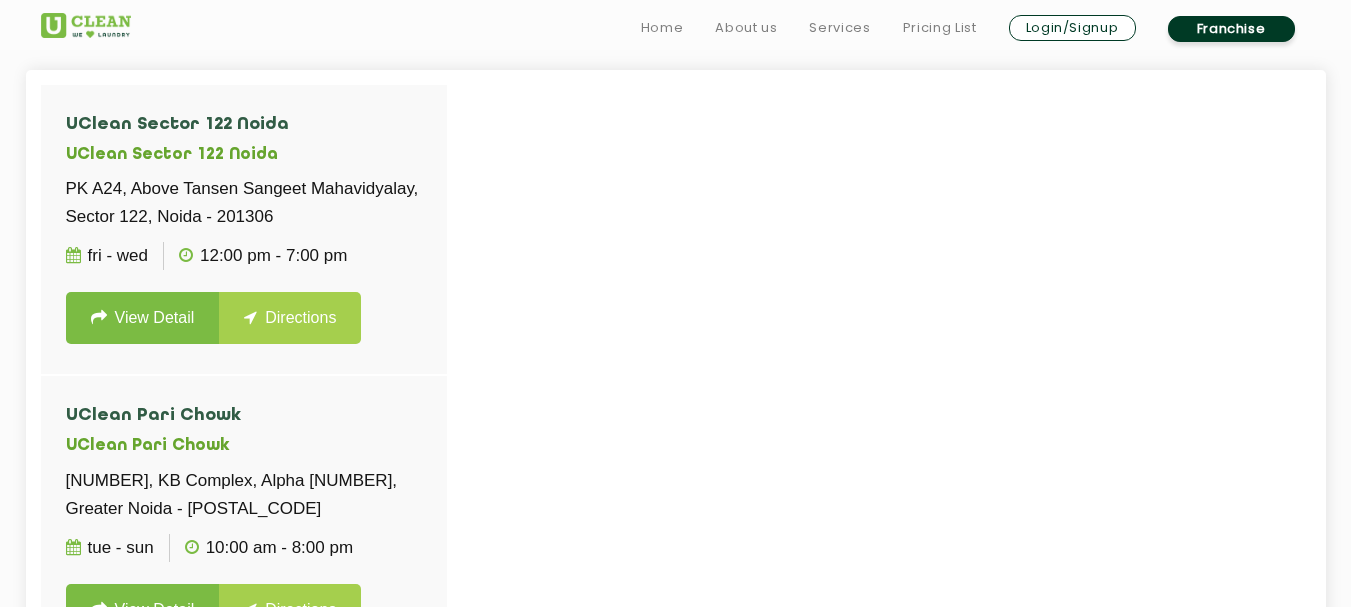 scroll, scrollTop: 567, scrollLeft: 0, axis: vertical 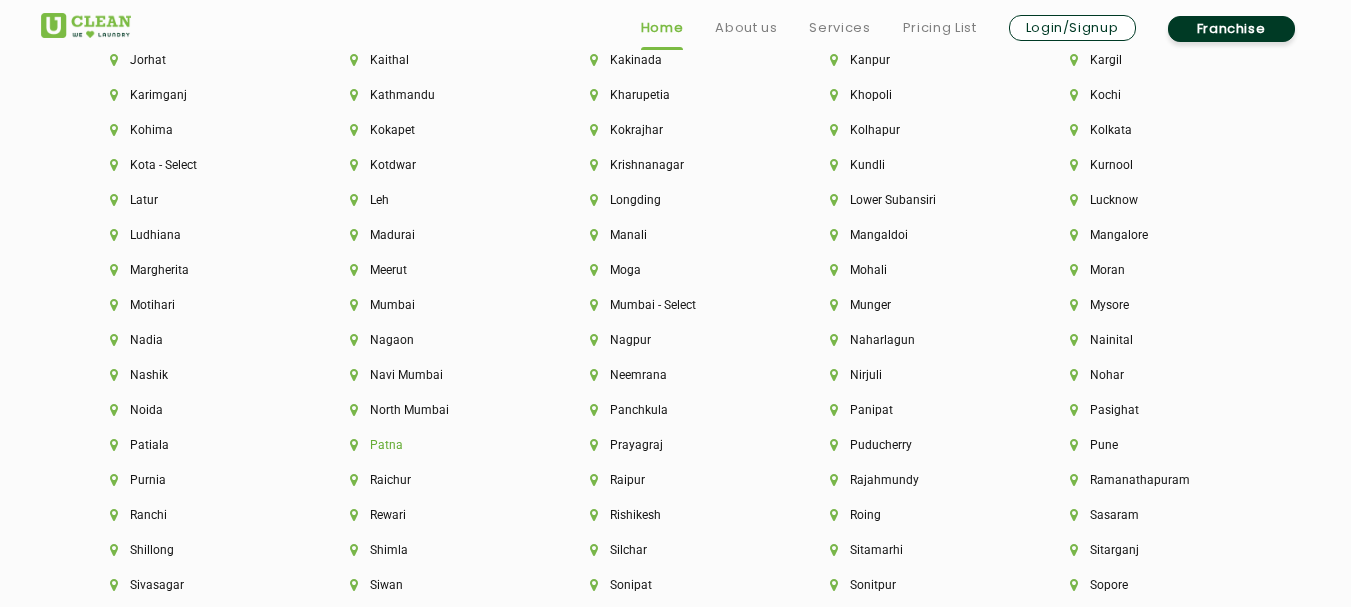 click on "Patna" 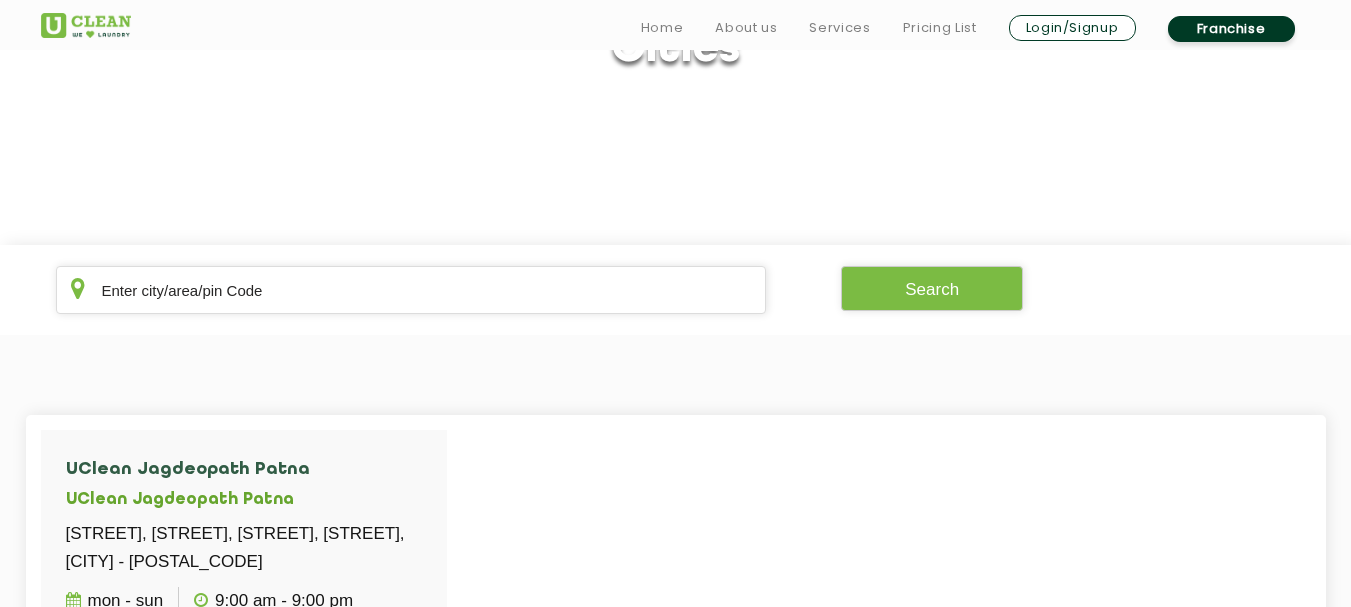 scroll, scrollTop: 293, scrollLeft: 0, axis: vertical 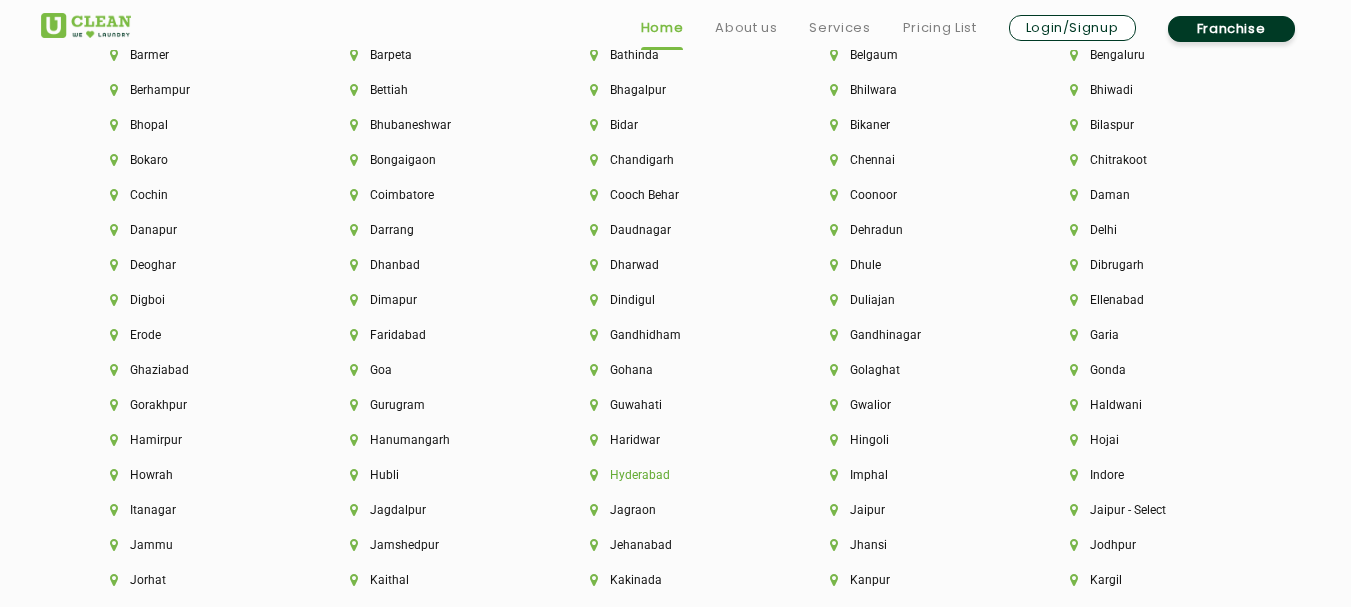 click on "Hyderabad" 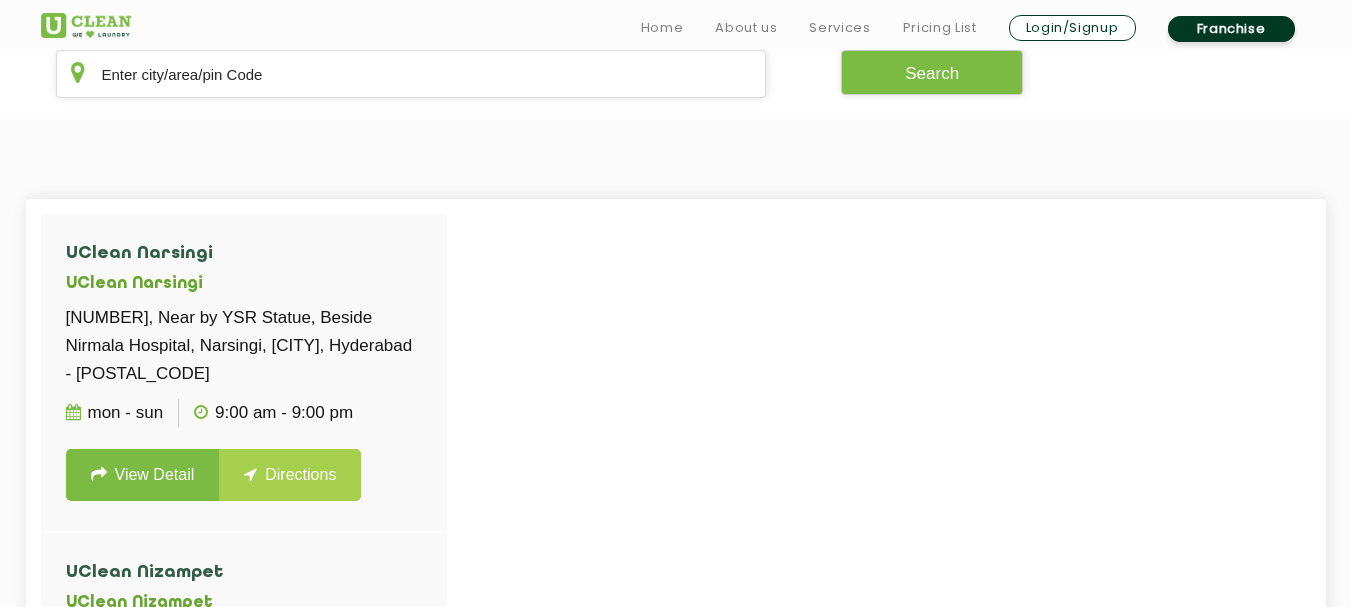 scroll, scrollTop: 447, scrollLeft: 0, axis: vertical 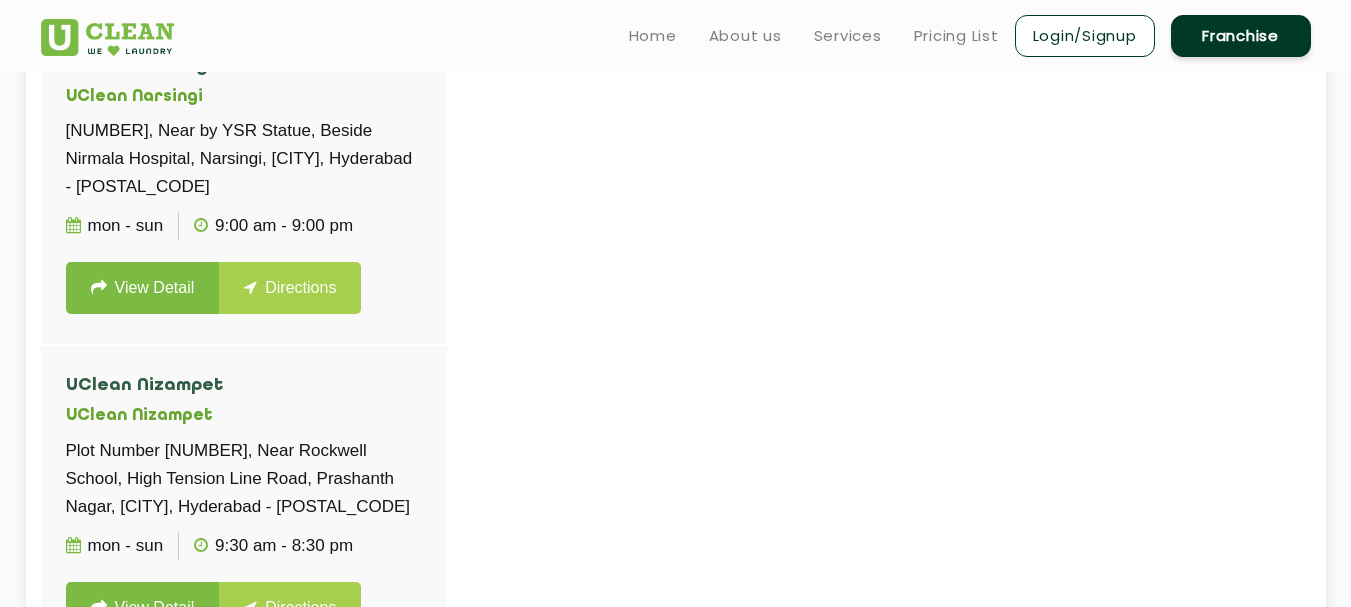 click on "Plot Number 170, Near Rockwell School, High Tension Line Road, Prashanth Nagar, Nizampet, Hyderabad - 500090" 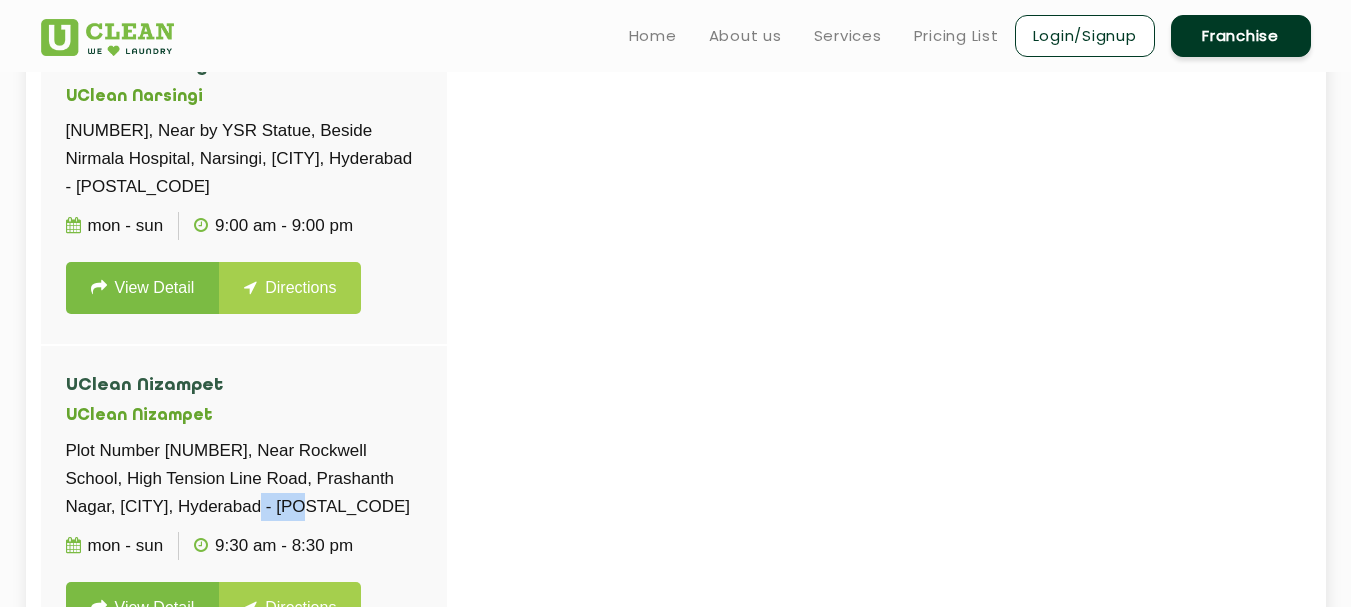 click on "Plot Number 170, Near Rockwell School, High Tension Line Road, Prashanth Nagar, Nizampet, Hyderabad - 500090" 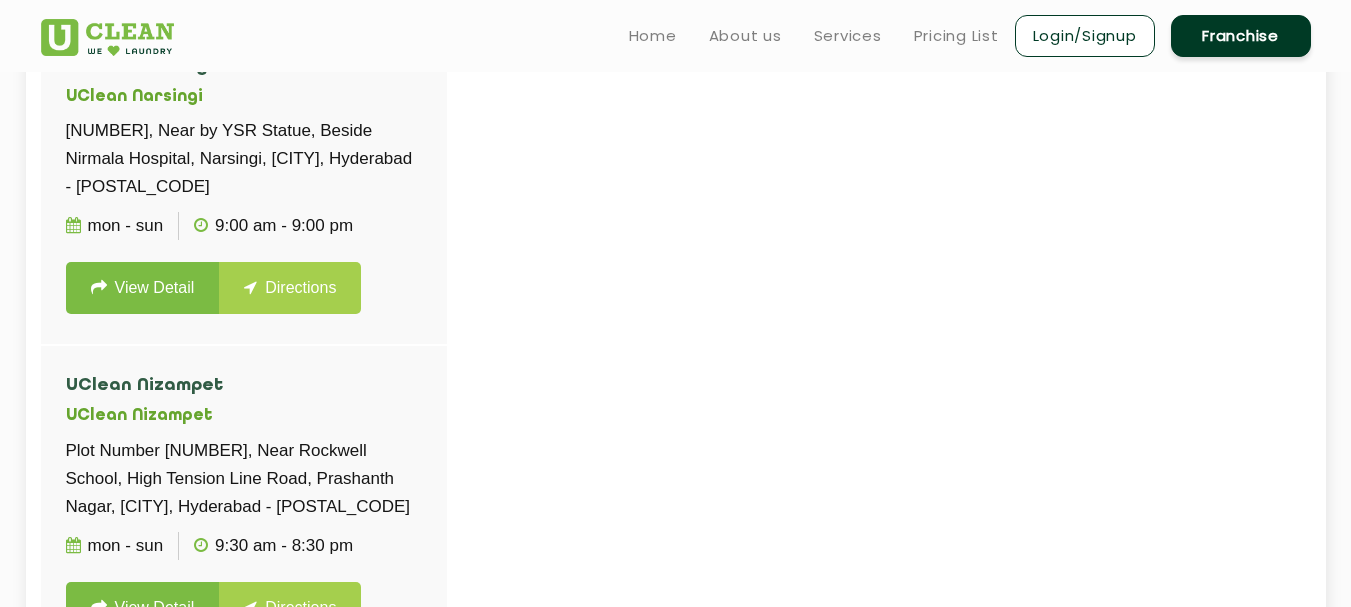 click on "Plot Number 170, Near Rockwell School, High Tension Line Road, Prashanth Nagar, Nizampet, Hyderabad - 500090" 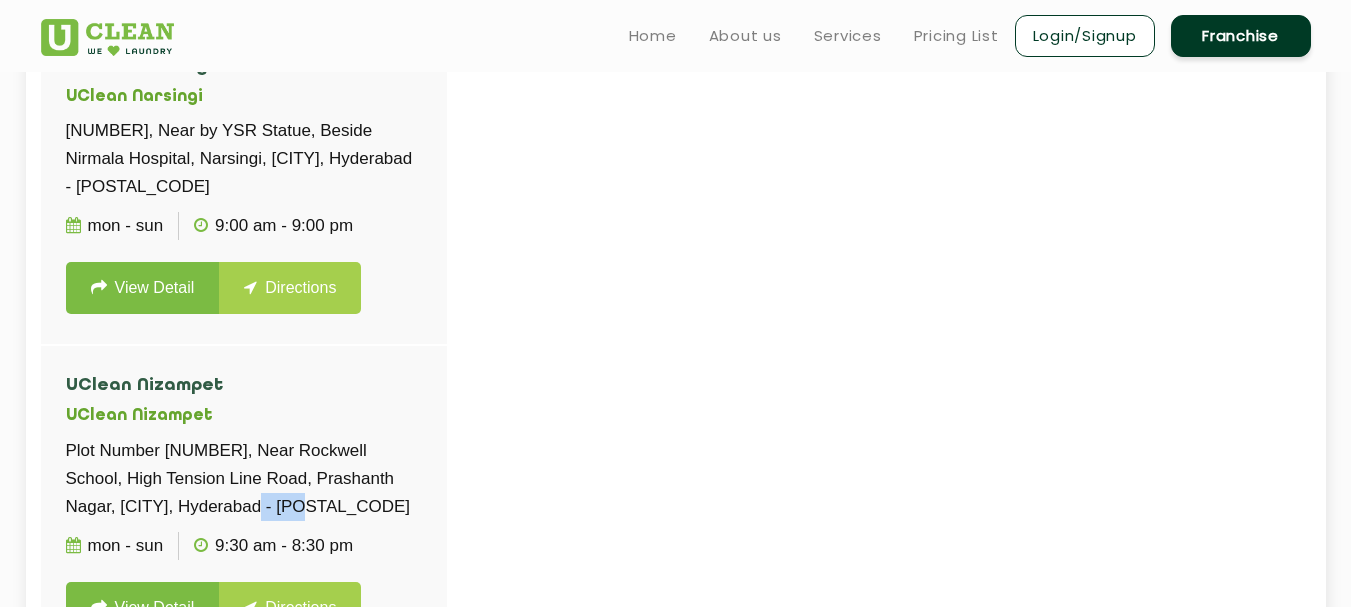 click on "Plot Number 170, Near Rockwell School, High Tension Line Road, Prashanth Nagar, Nizampet, Hyderabad - 500090" 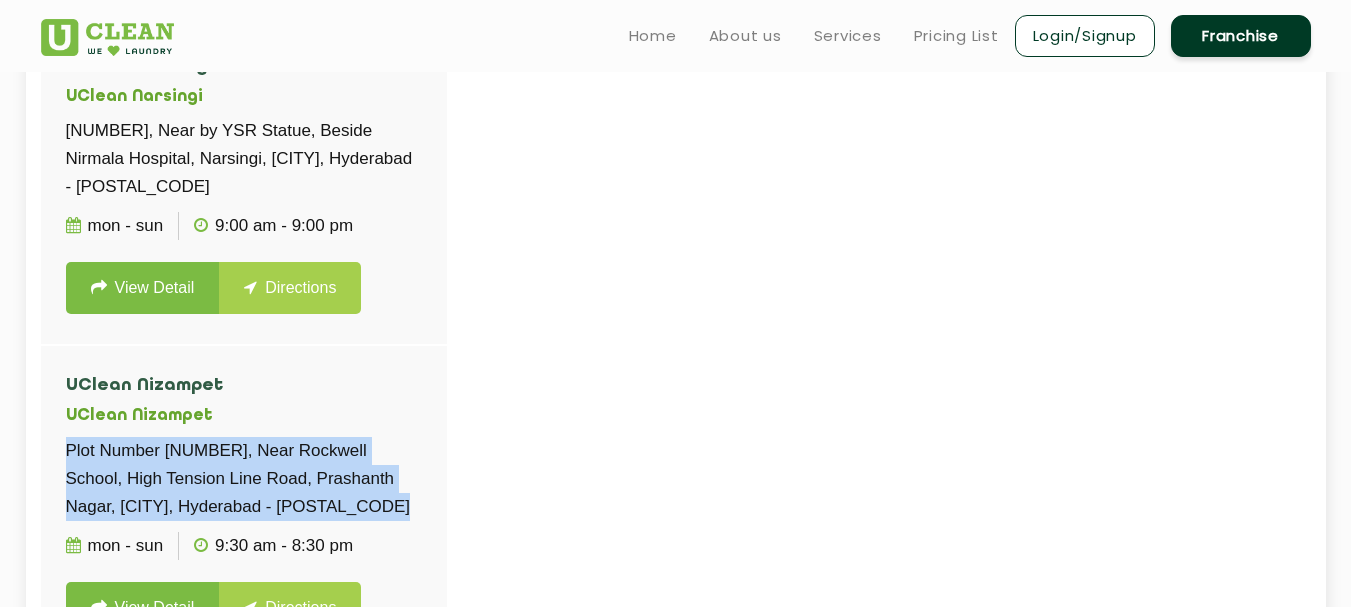click on "Plot Number 170, Near Rockwell School, High Tension Line Road, Prashanth Nagar, Nizampet, Hyderabad - 500090" 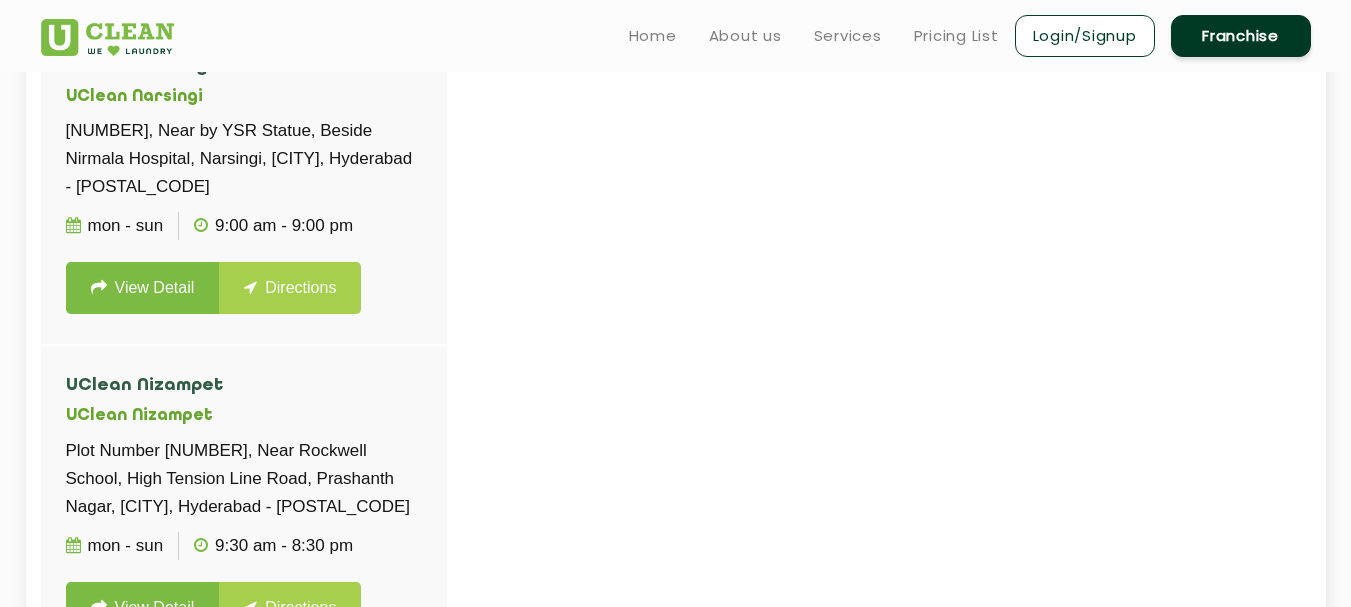 scroll, scrollTop: 0, scrollLeft: 0, axis: both 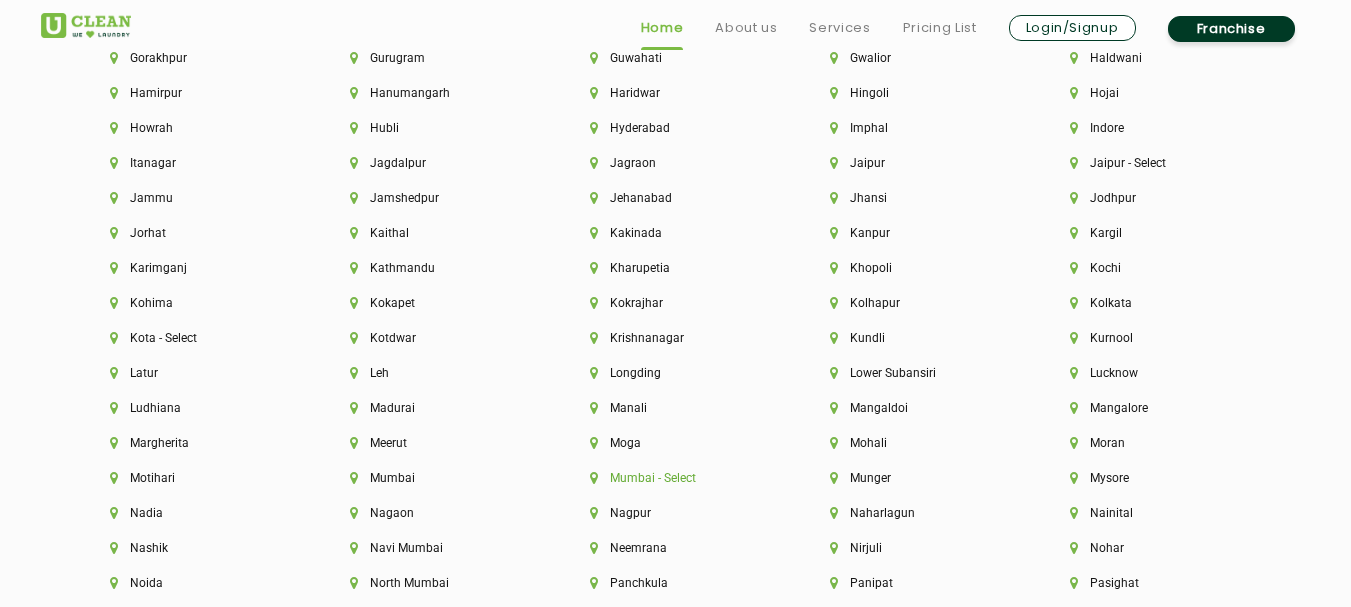 click on "Mumbai - Select" 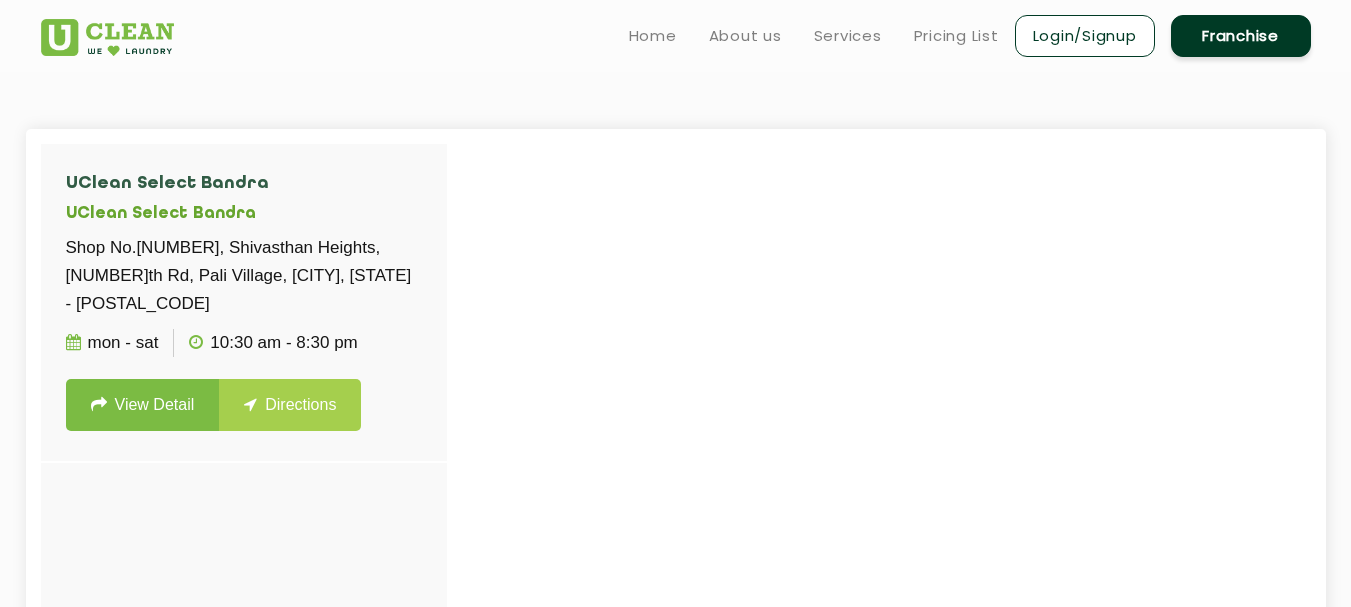 scroll, scrollTop: 493, scrollLeft: 0, axis: vertical 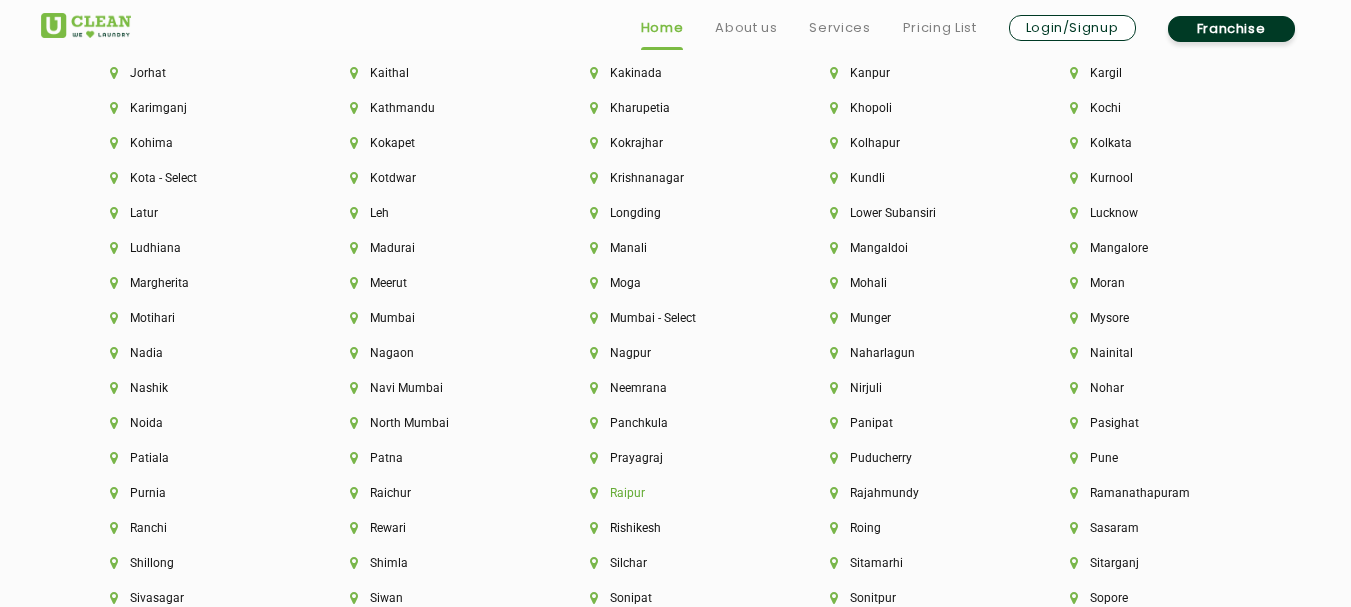 click on "Raipur" 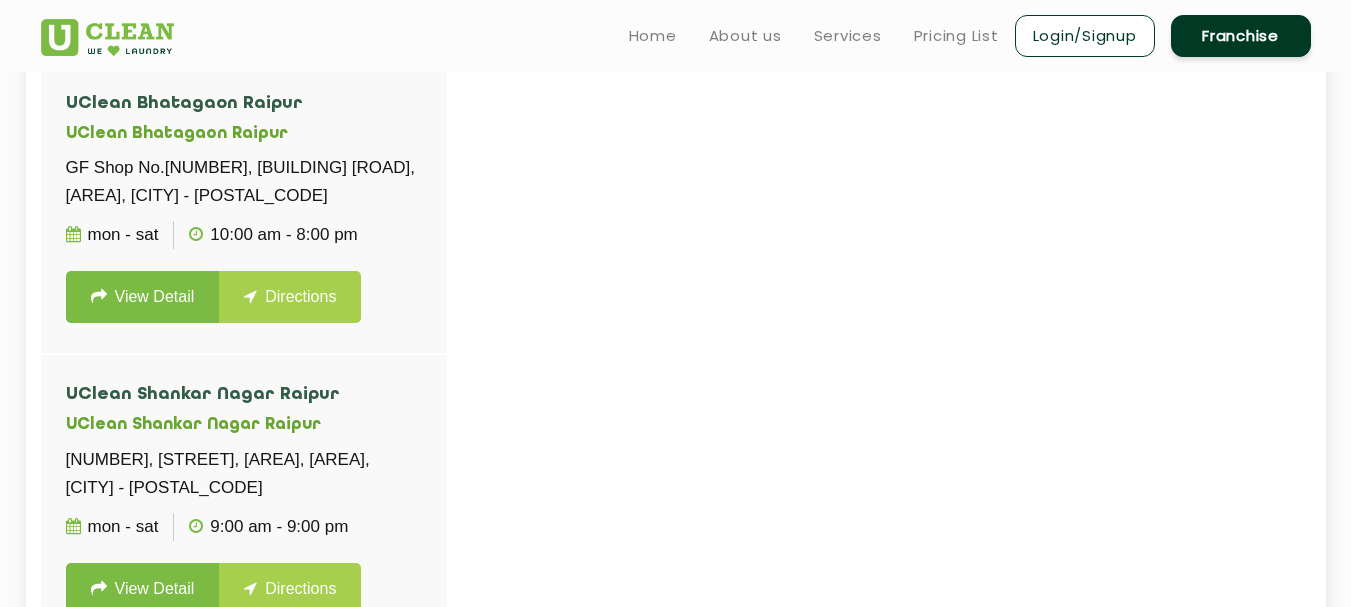 scroll, scrollTop: 493, scrollLeft: 0, axis: vertical 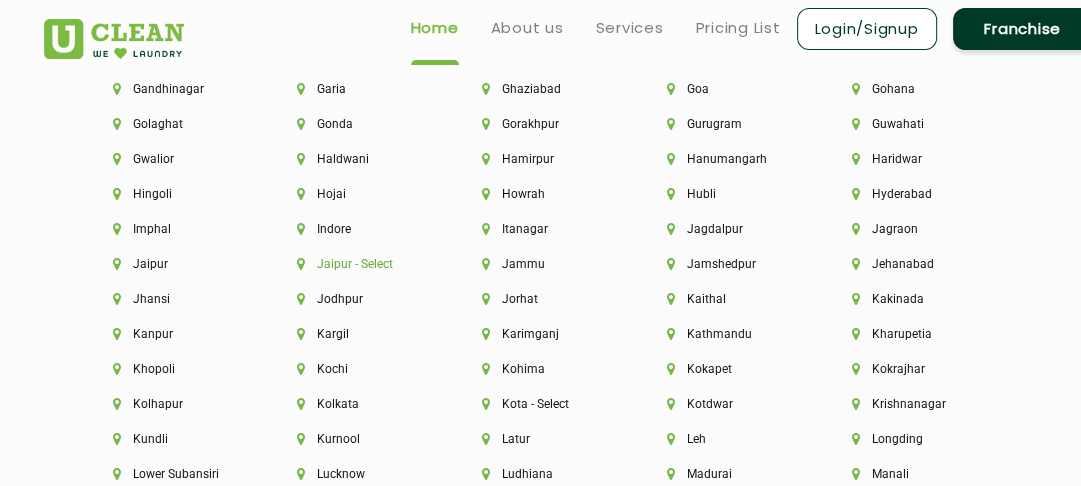 click on "Jaipur - Select" 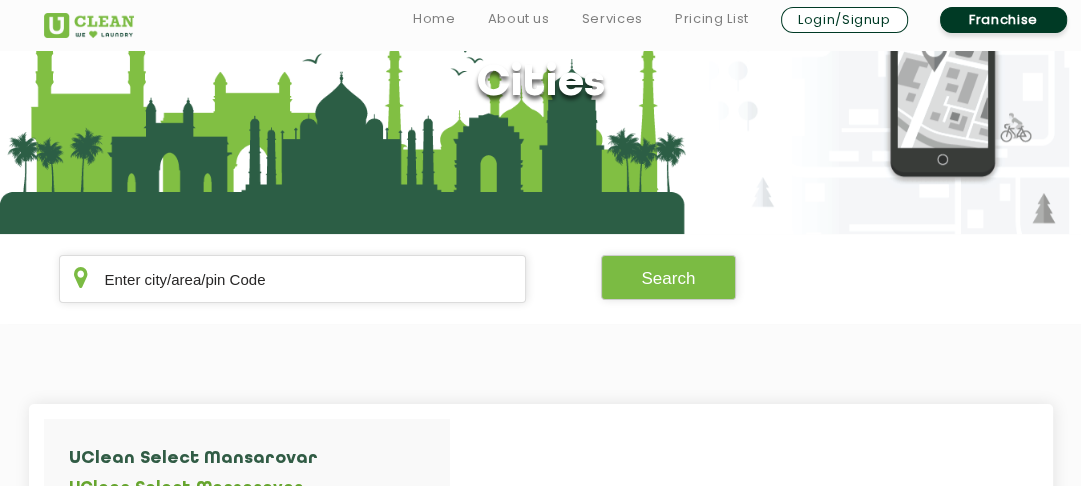 scroll, scrollTop: 245, scrollLeft: 0, axis: vertical 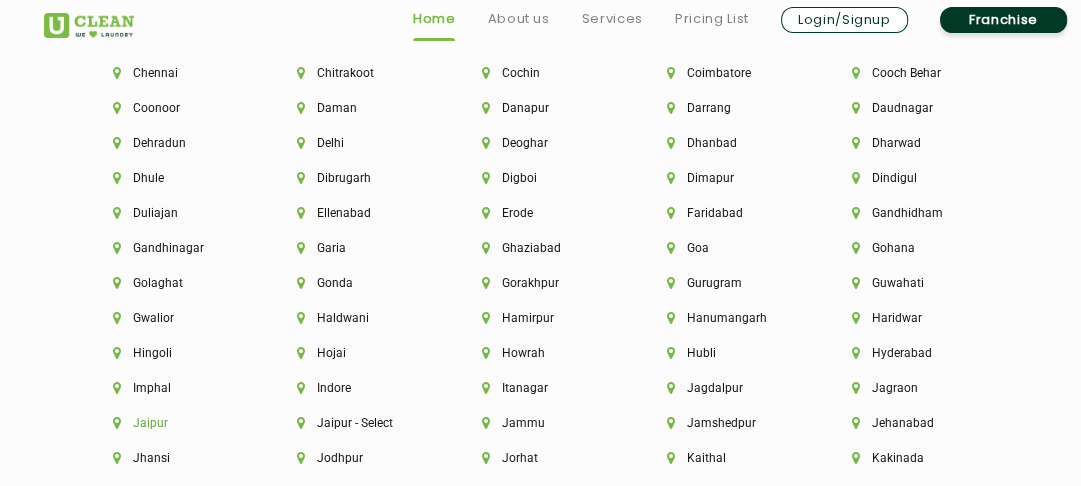 click on "Jaipur" 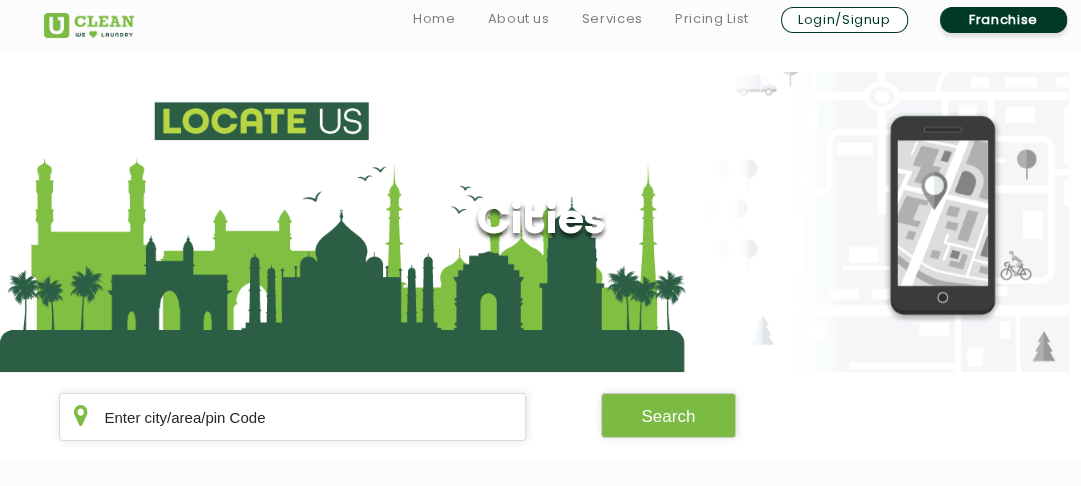 scroll, scrollTop: 538, scrollLeft: 0, axis: vertical 